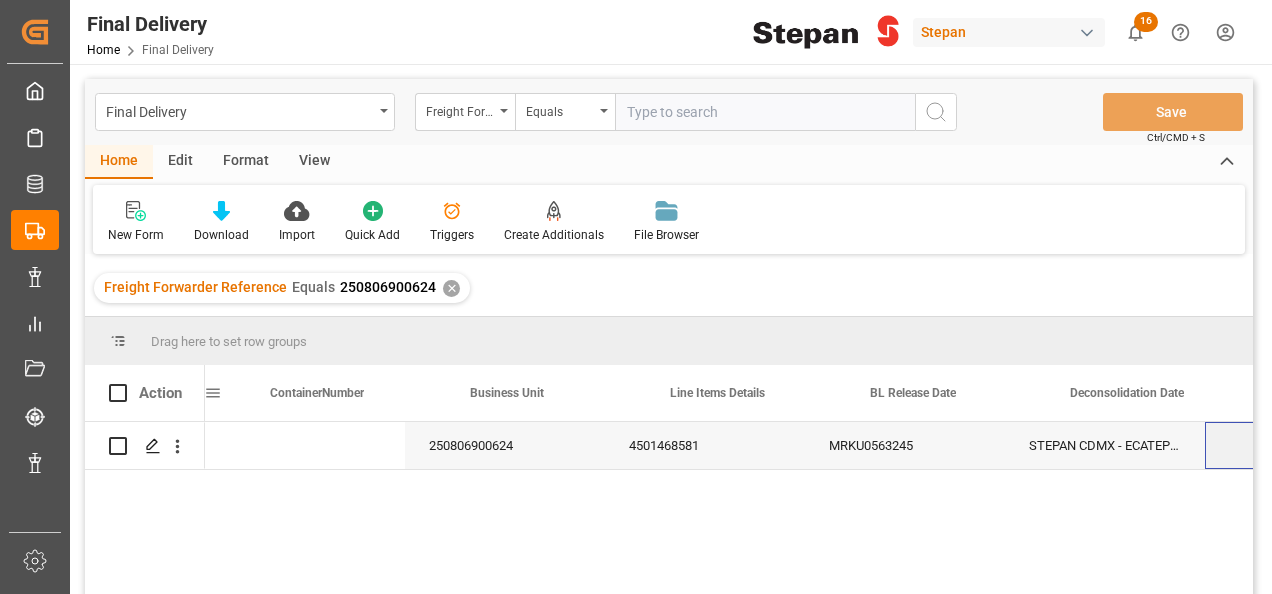 scroll, scrollTop: 0, scrollLeft: 0, axis: both 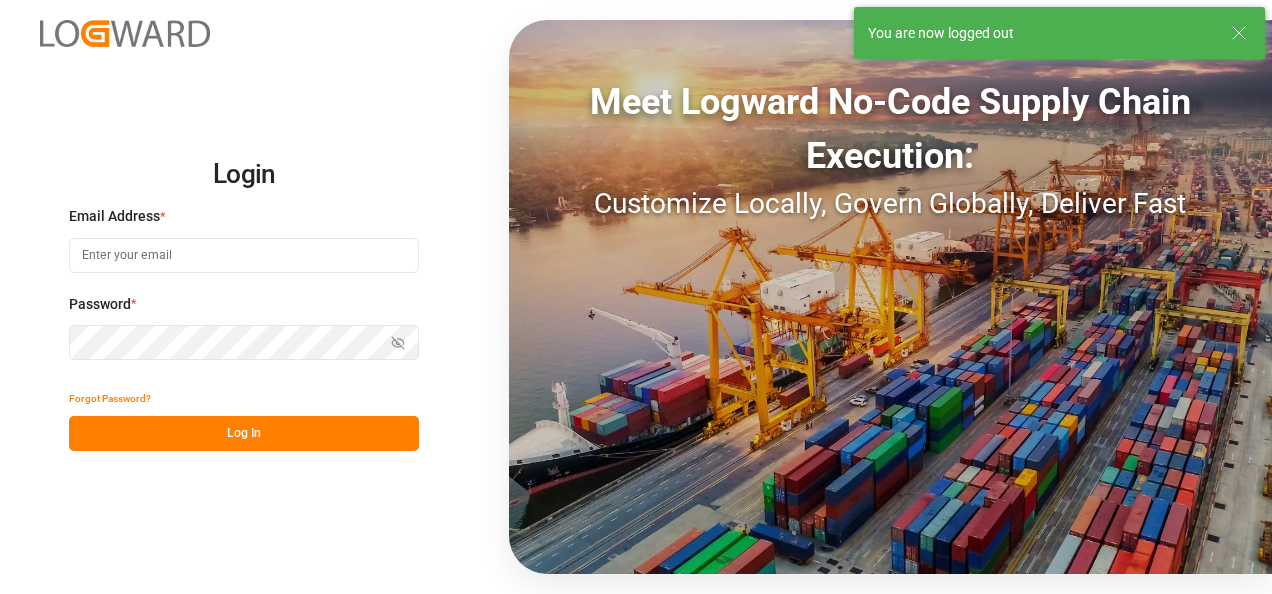 type on "[USERNAME]@example.com" 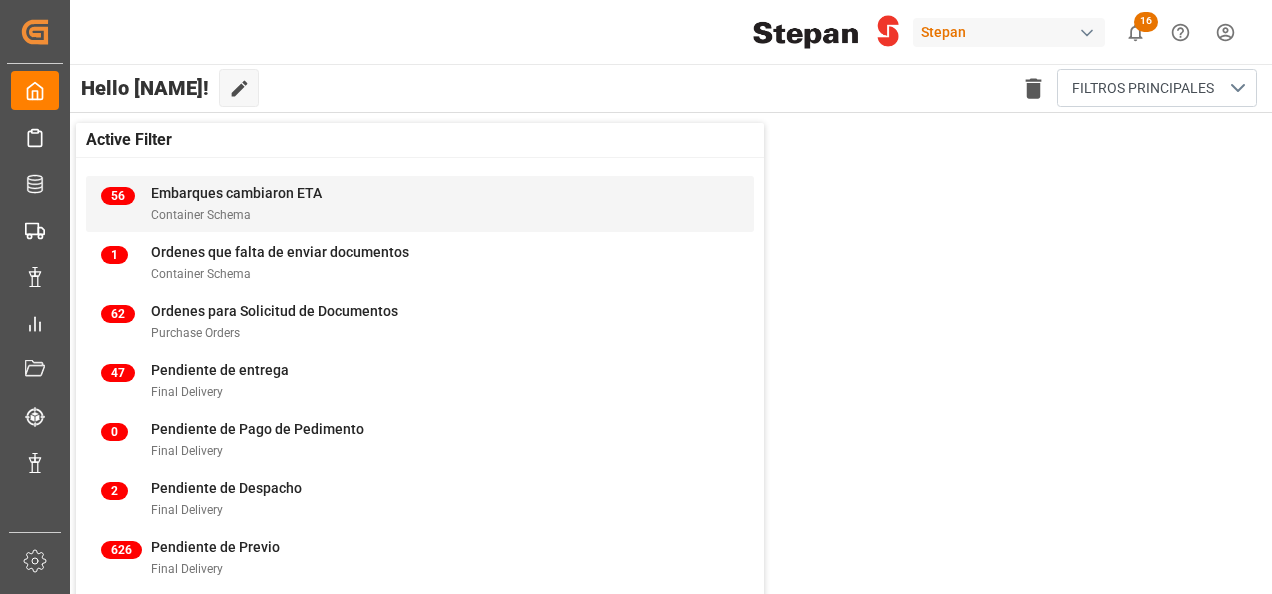 scroll, scrollTop: 0, scrollLeft: 0, axis: both 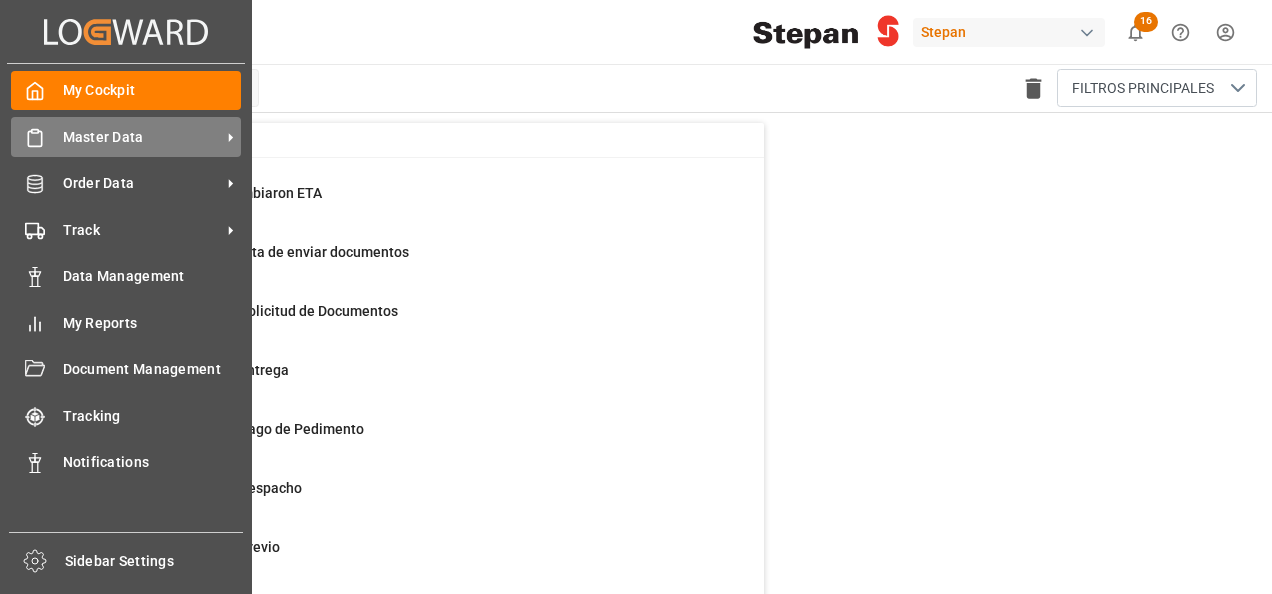 click on "Master Data" at bounding box center [142, 137] 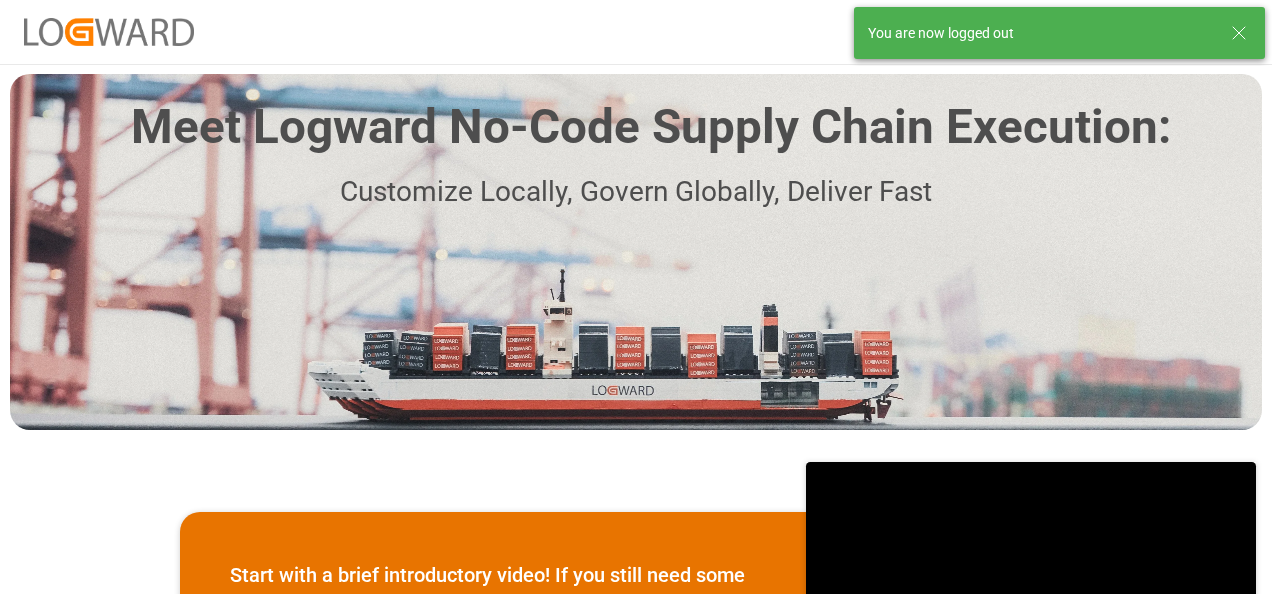 click on "You are now logged out" at bounding box center (1059, 33) 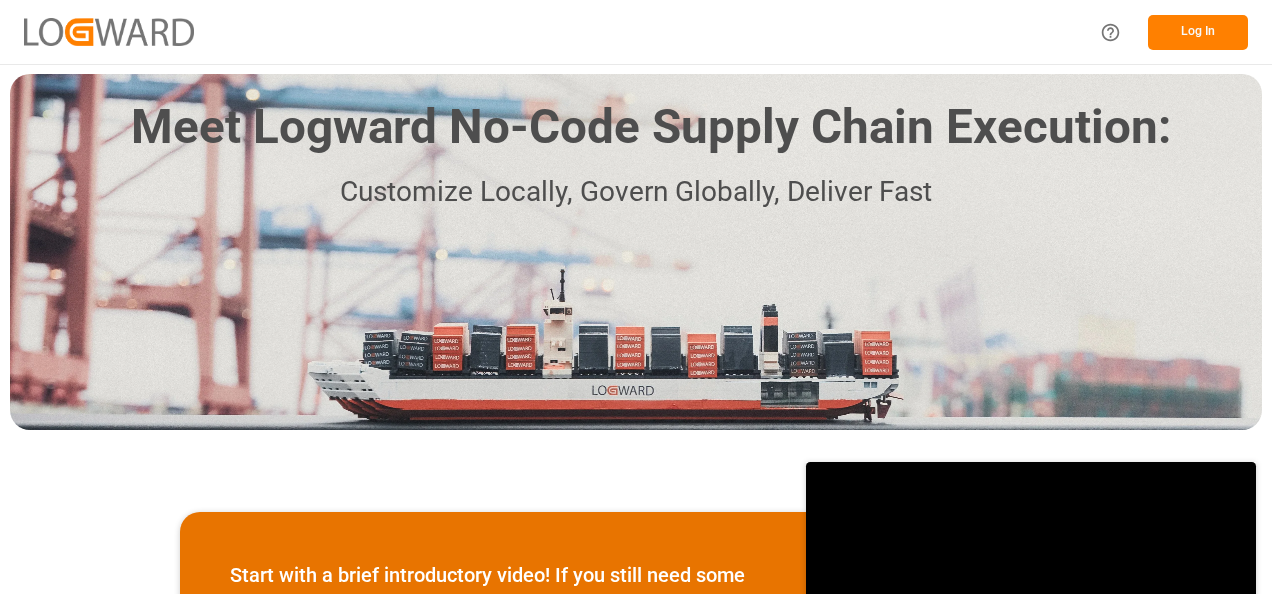 click on "Log In" at bounding box center [1198, 32] 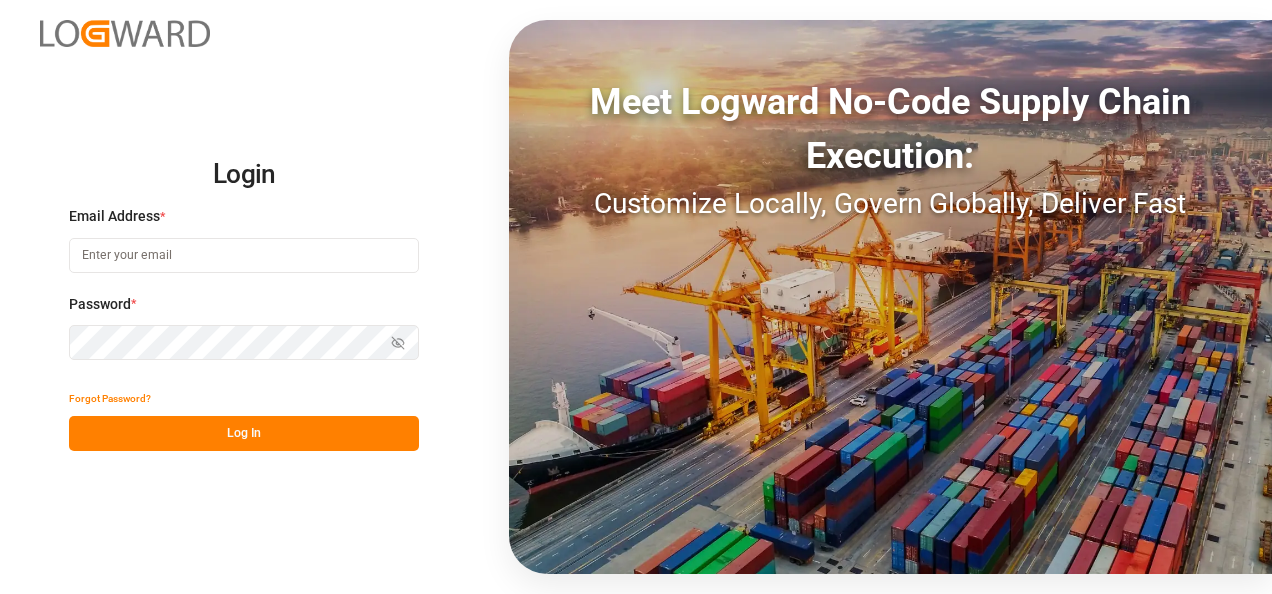 type on "[USERNAME]@example.com" 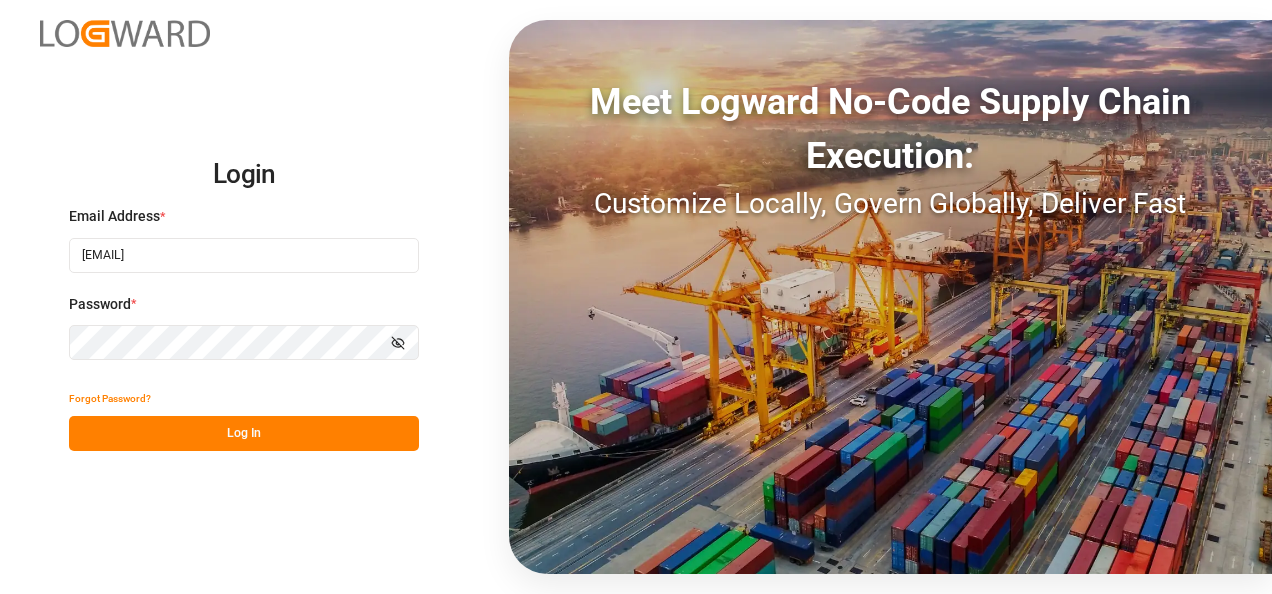 click on "Log In" at bounding box center (244, 433) 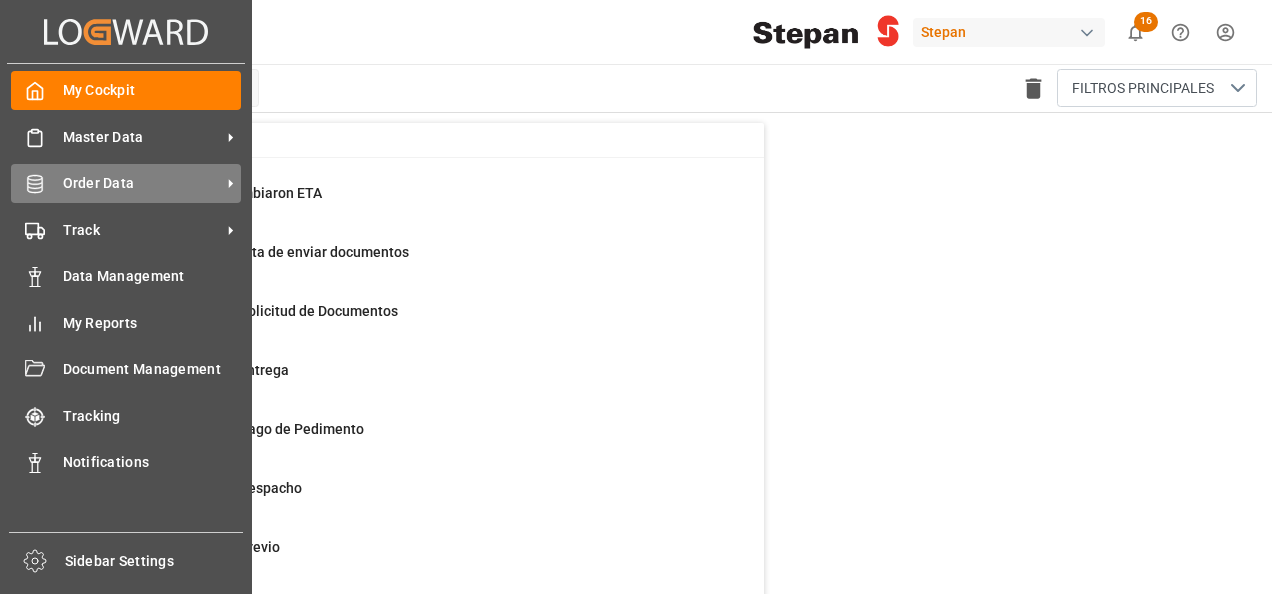 click on "Order Data Order Data" at bounding box center (126, 183) 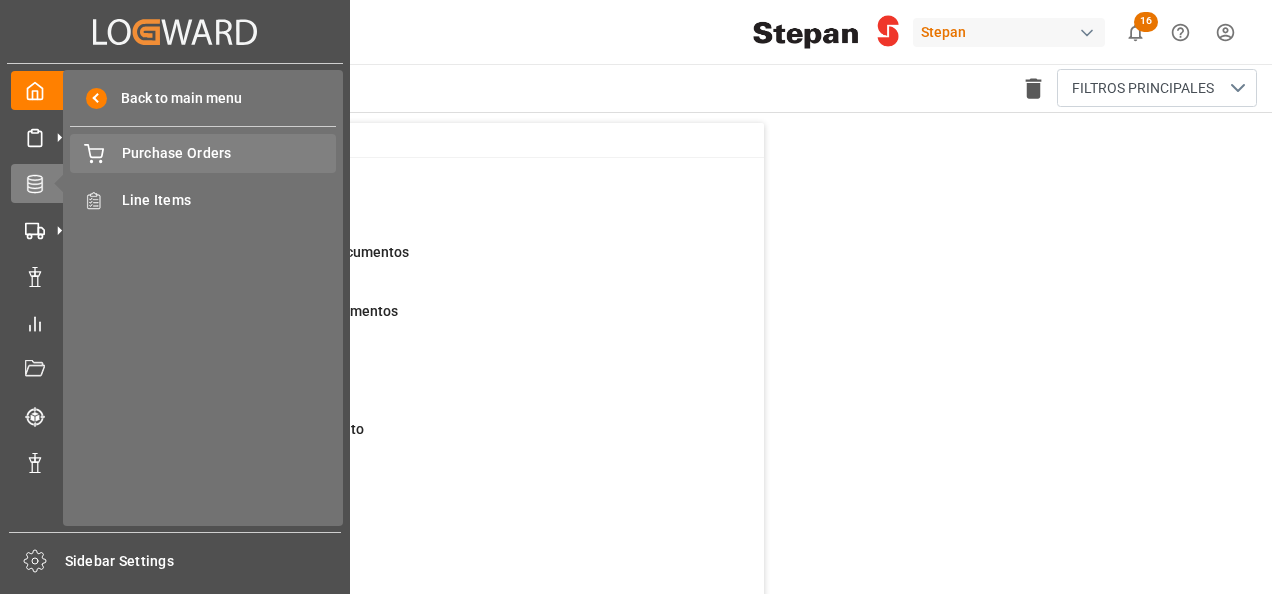 click on "Purchase Orders" at bounding box center [229, 153] 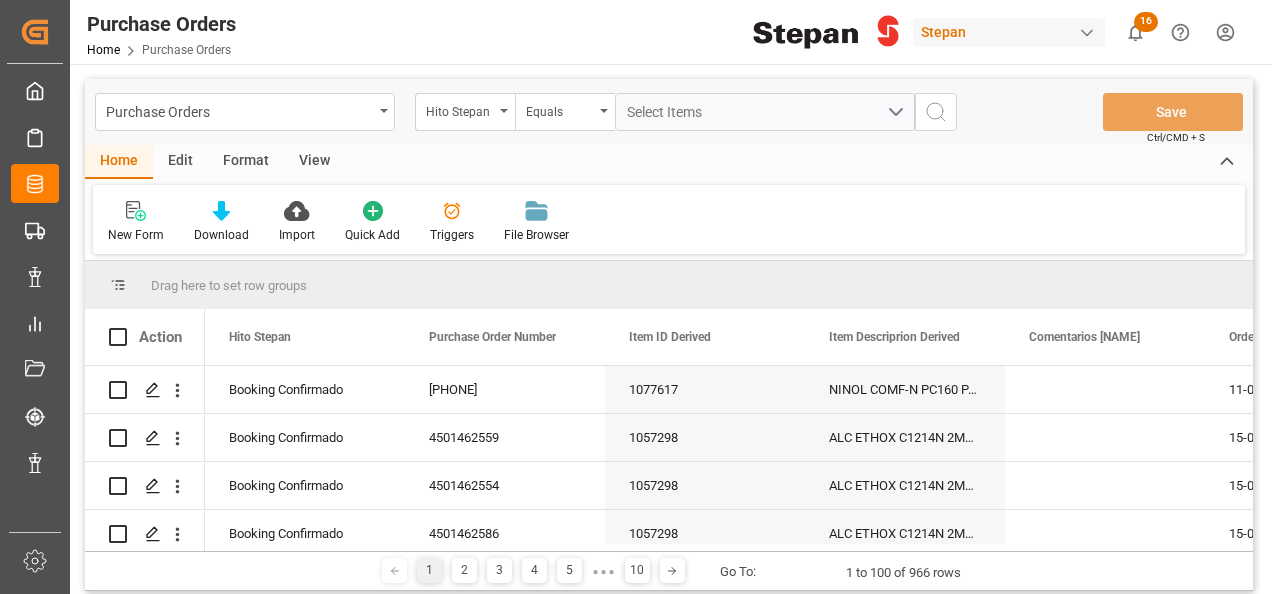 click at bounding box center [504, 111] 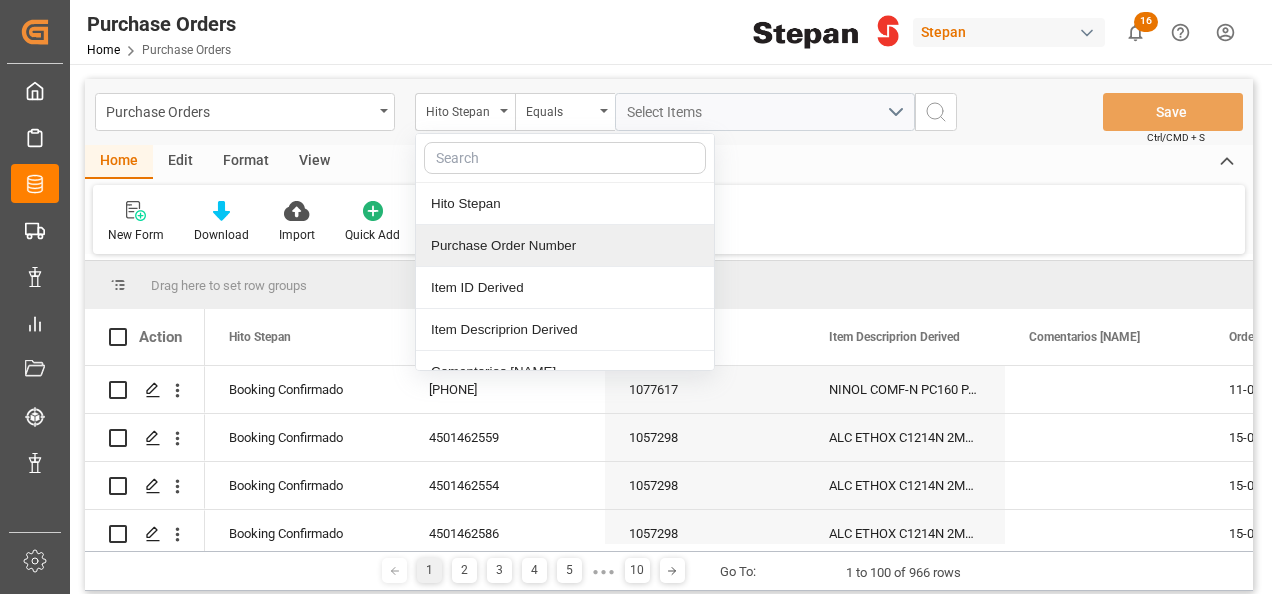 click on "Purchase Order Number" at bounding box center (565, 246) 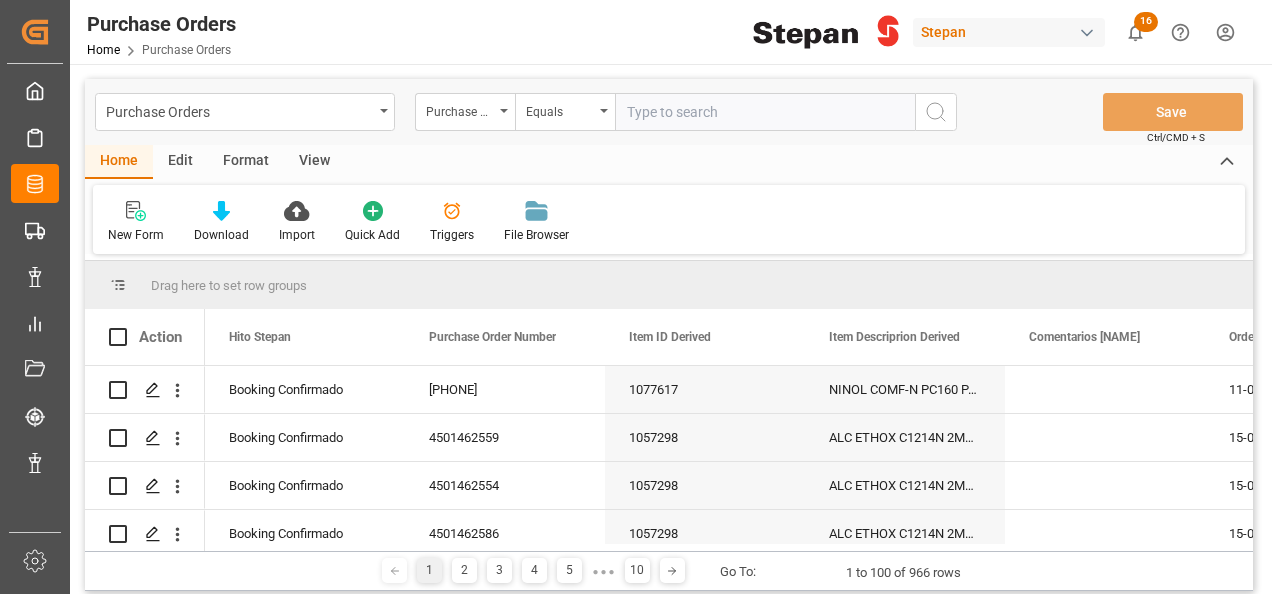 click at bounding box center (765, 112) 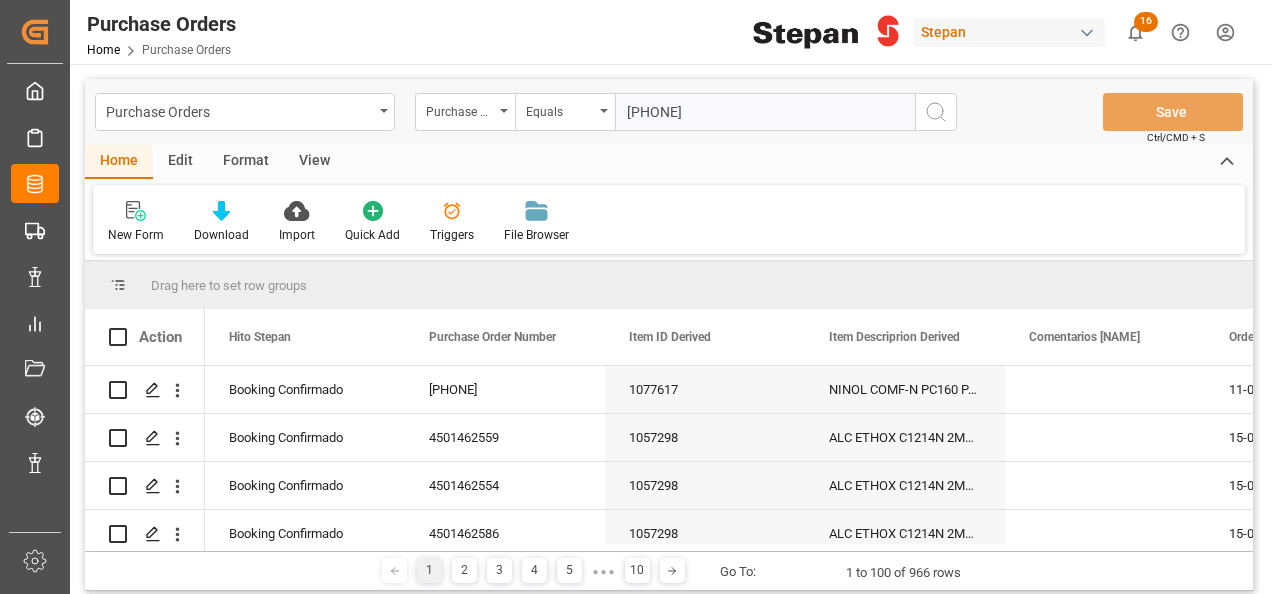 type on "4501471621" 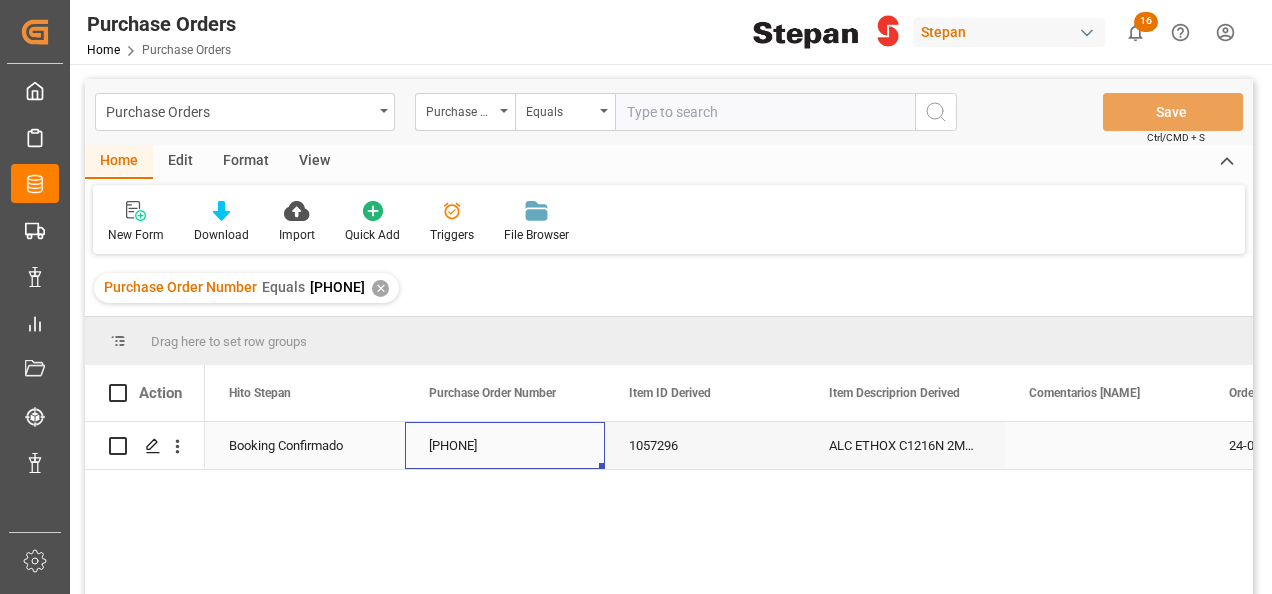 click on "4501471621" at bounding box center (505, 445) 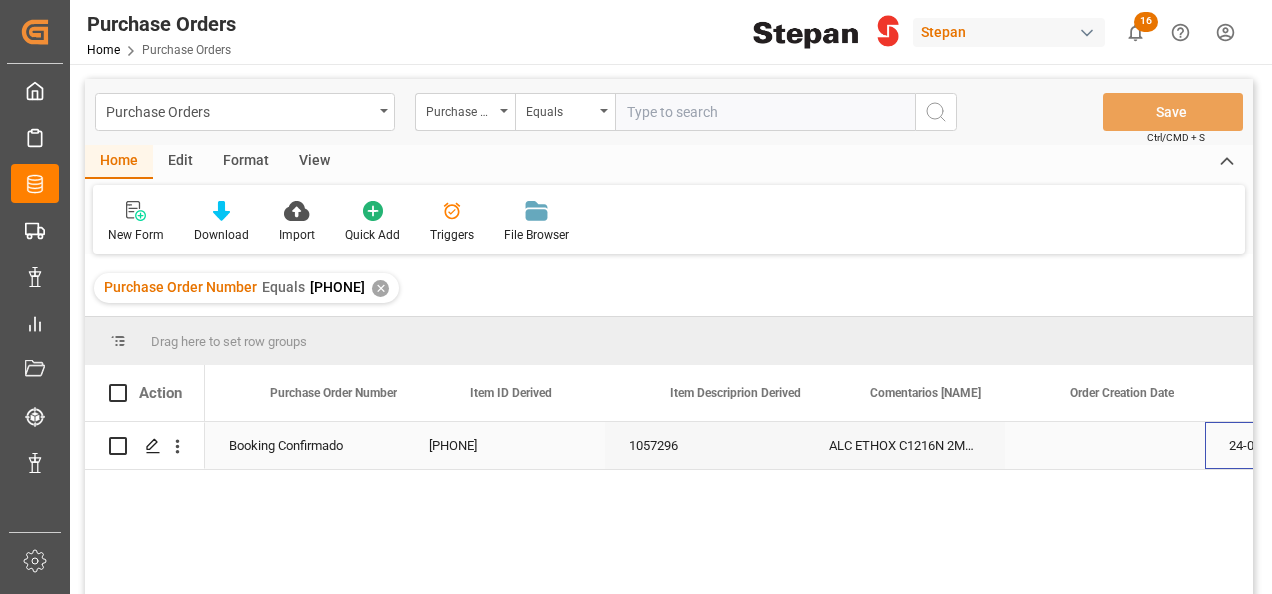 scroll, scrollTop: 0, scrollLeft: 158, axis: horizontal 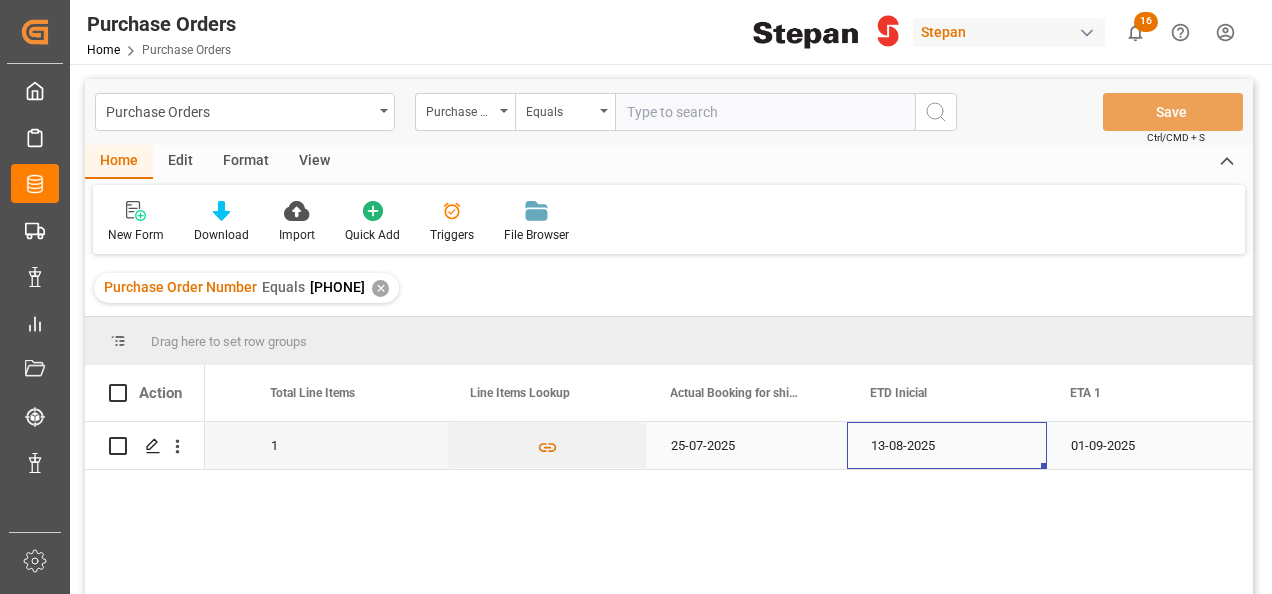 click on "13-08-2025" at bounding box center (947, 445) 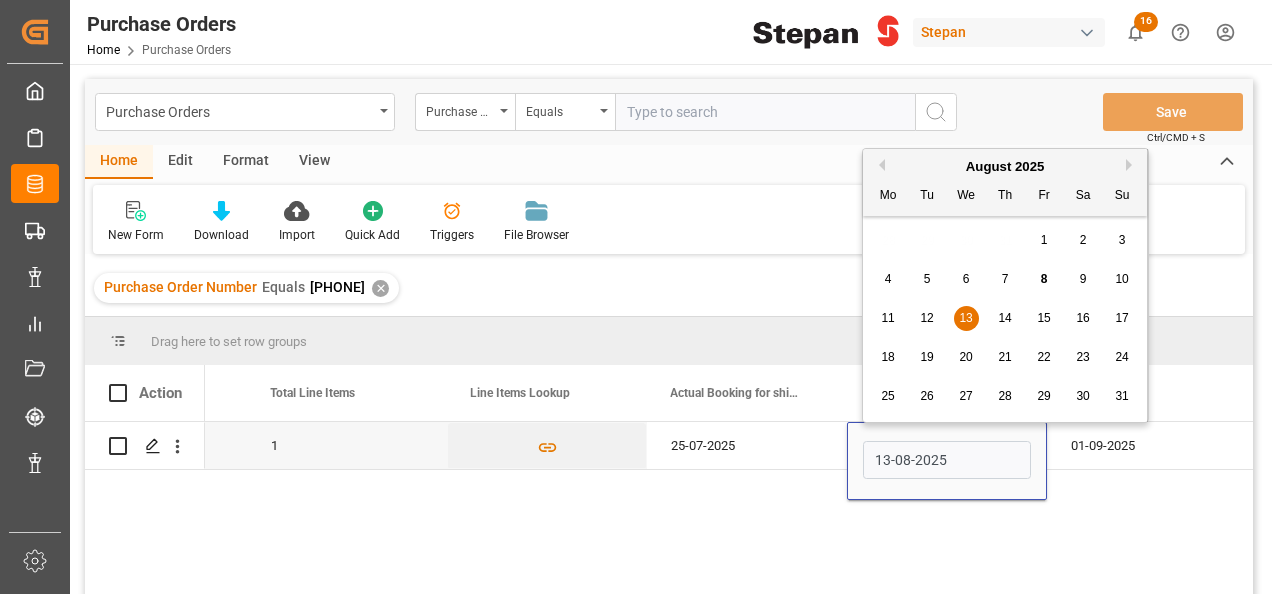 click on "20" at bounding box center (965, 357) 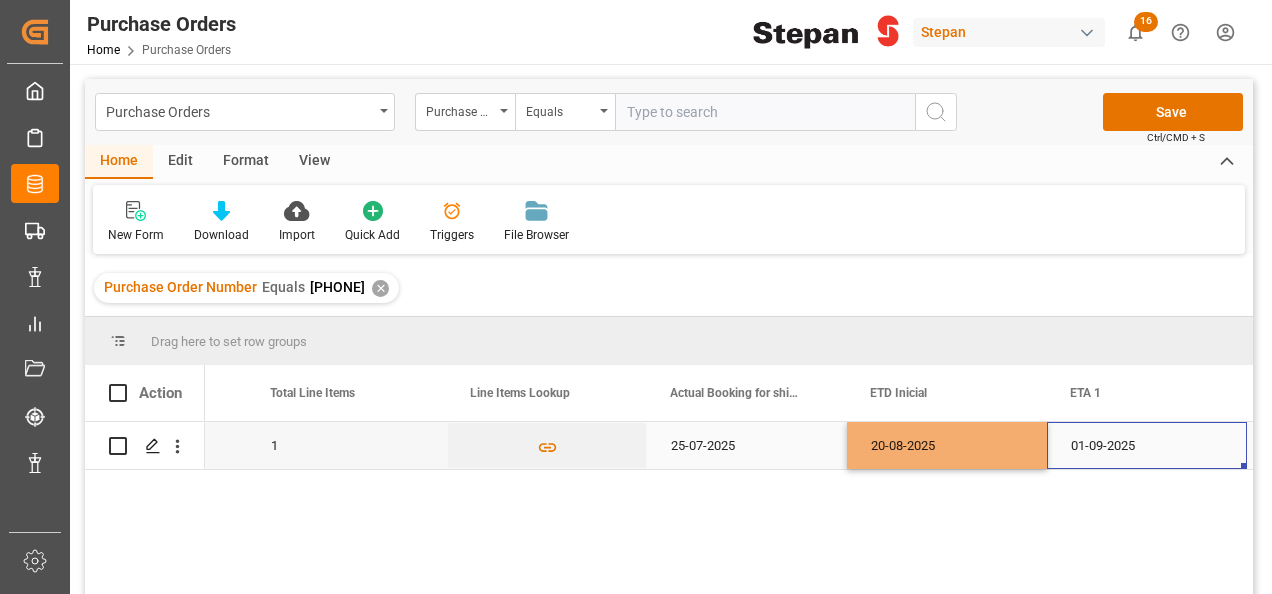 click on "01-09-2025" at bounding box center [1147, 445] 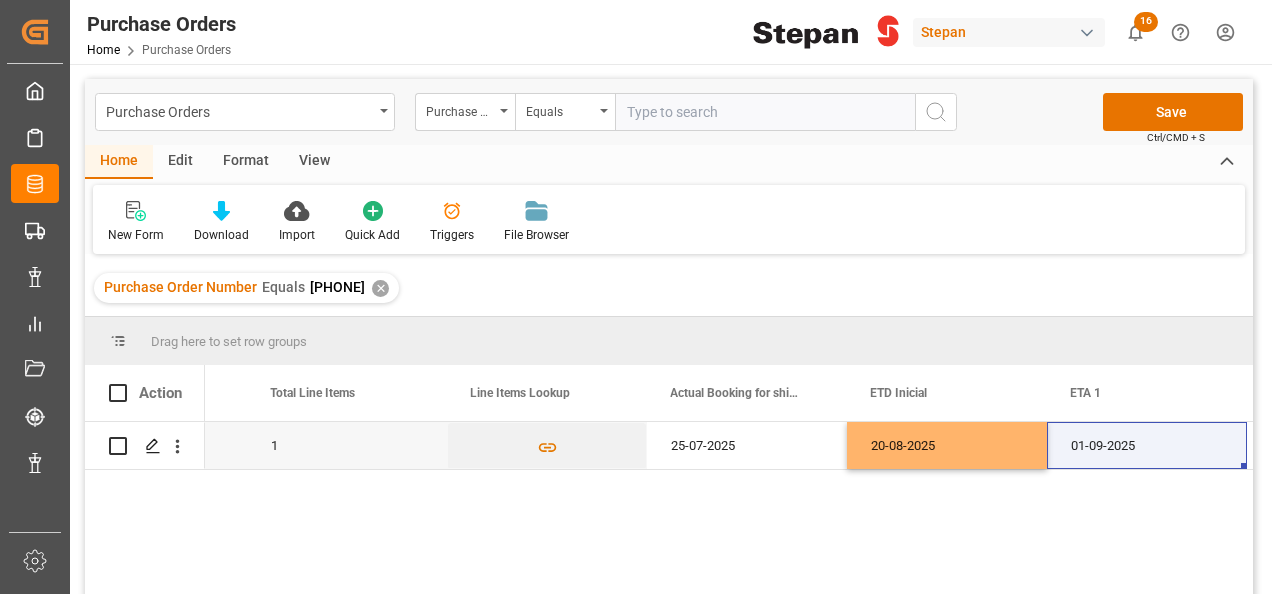 click on "20-08-2025" at bounding box center (947, 445) 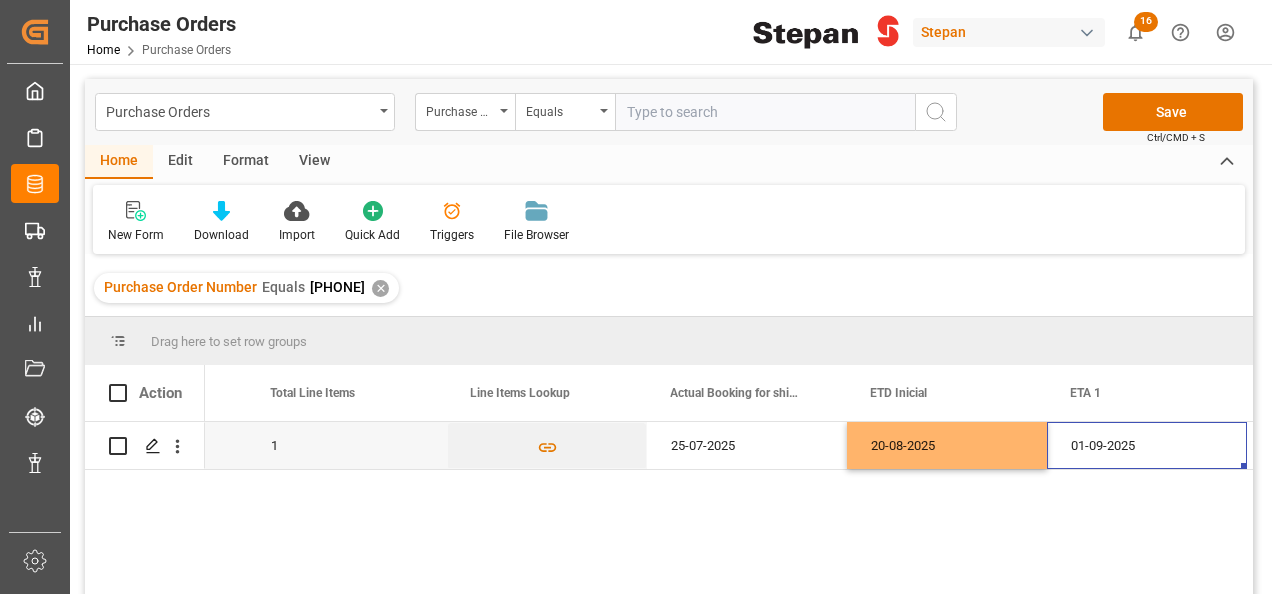 scroll, scrollTop: 0, scrollLeft: 2158, axis: horizontal 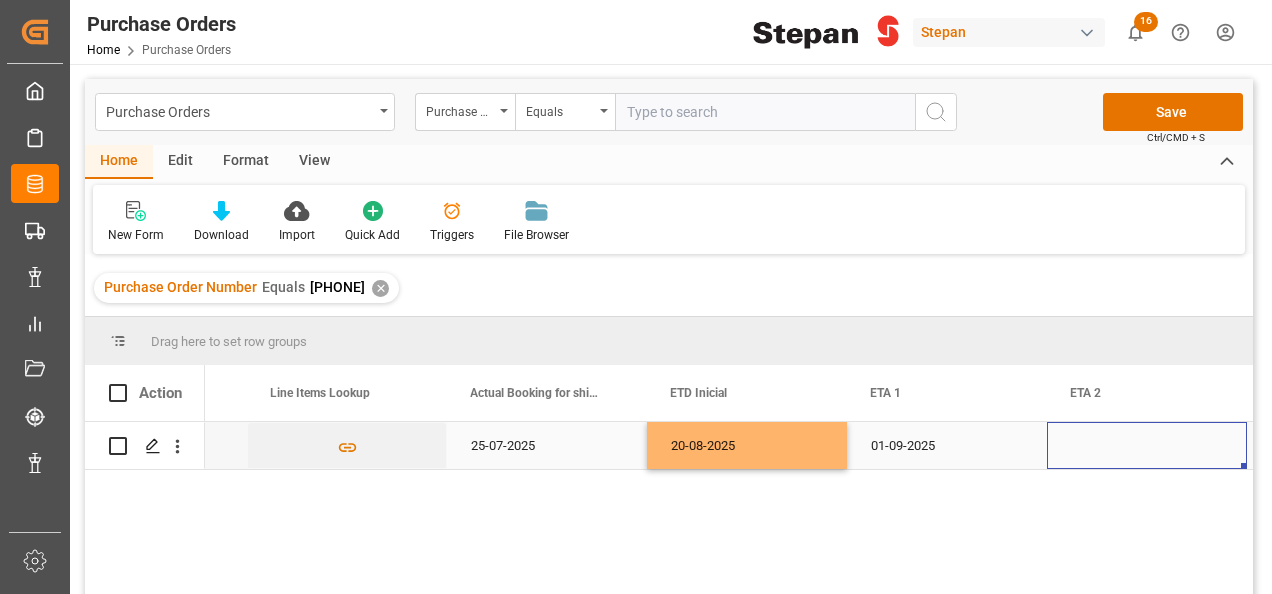 click at bounding box center (1147, 445) 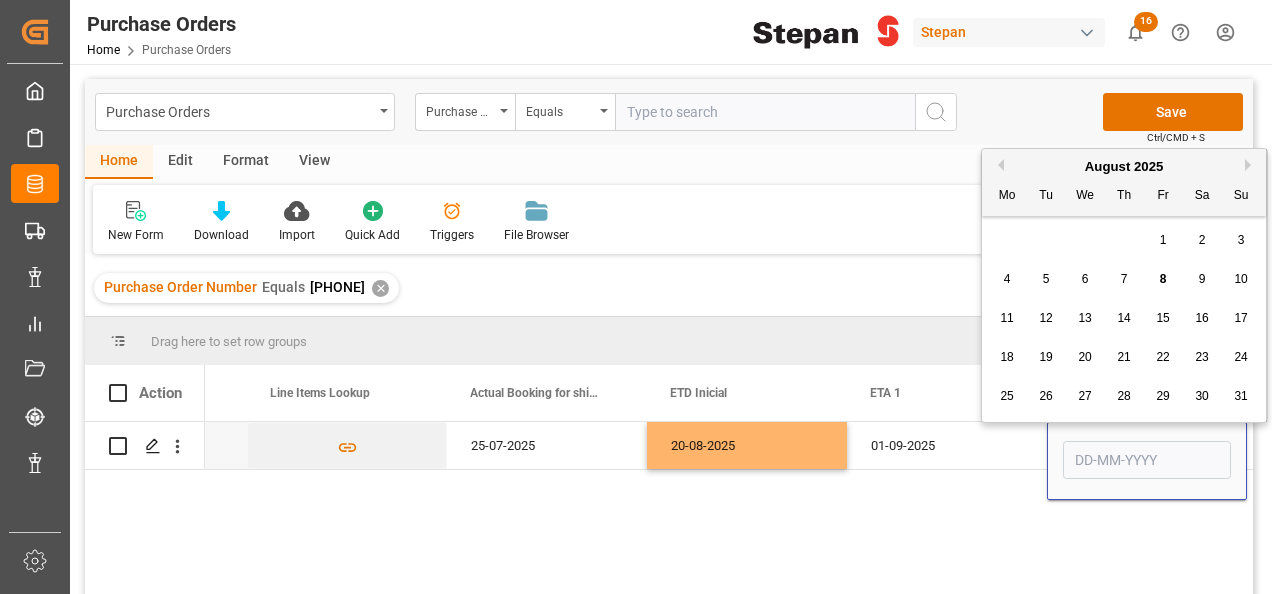 click on "August 2025" at bounding box center [1124, 167] 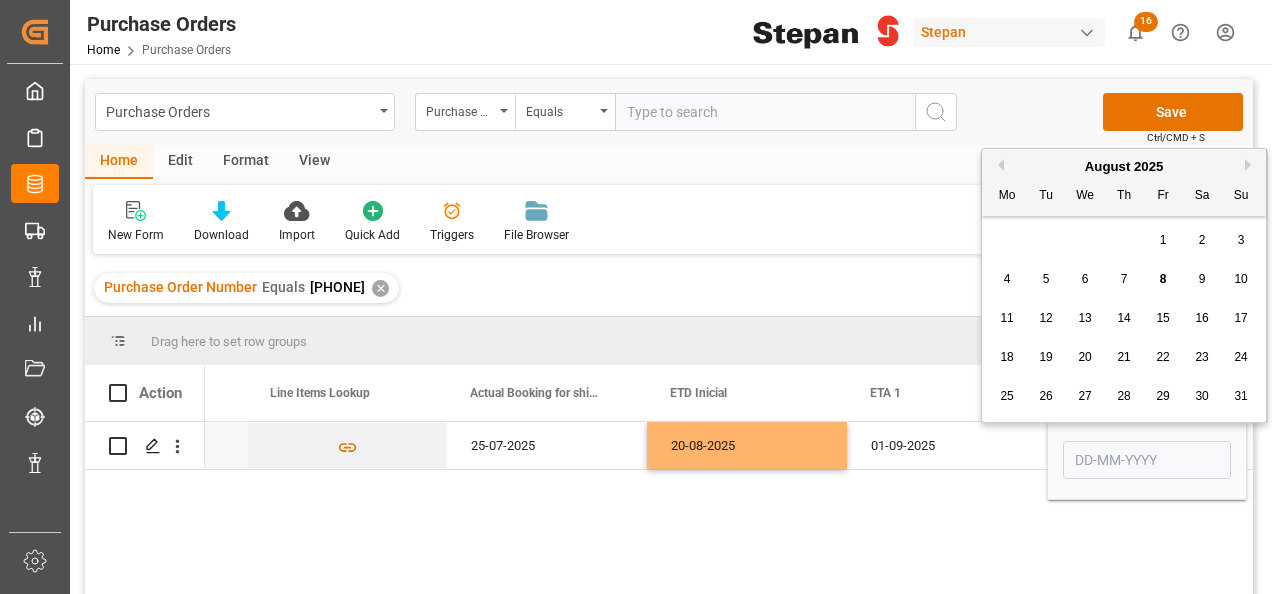 click on "Next Month" at bounding box center [1251, 165] 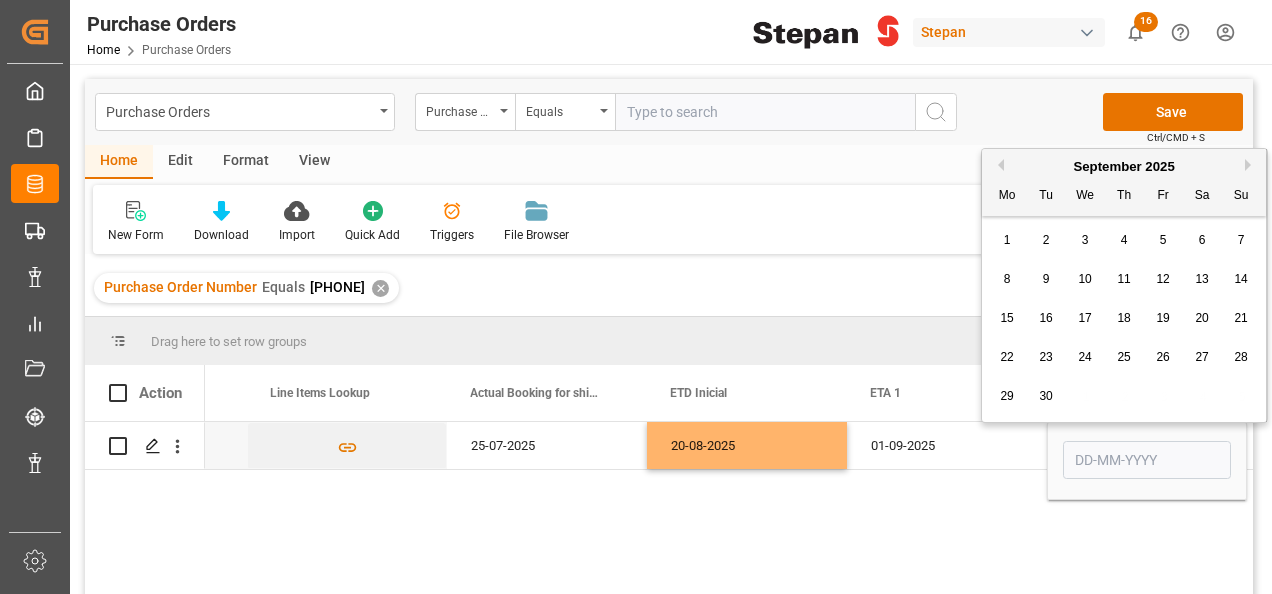 click on "8" at bounding box center [1007, 279] 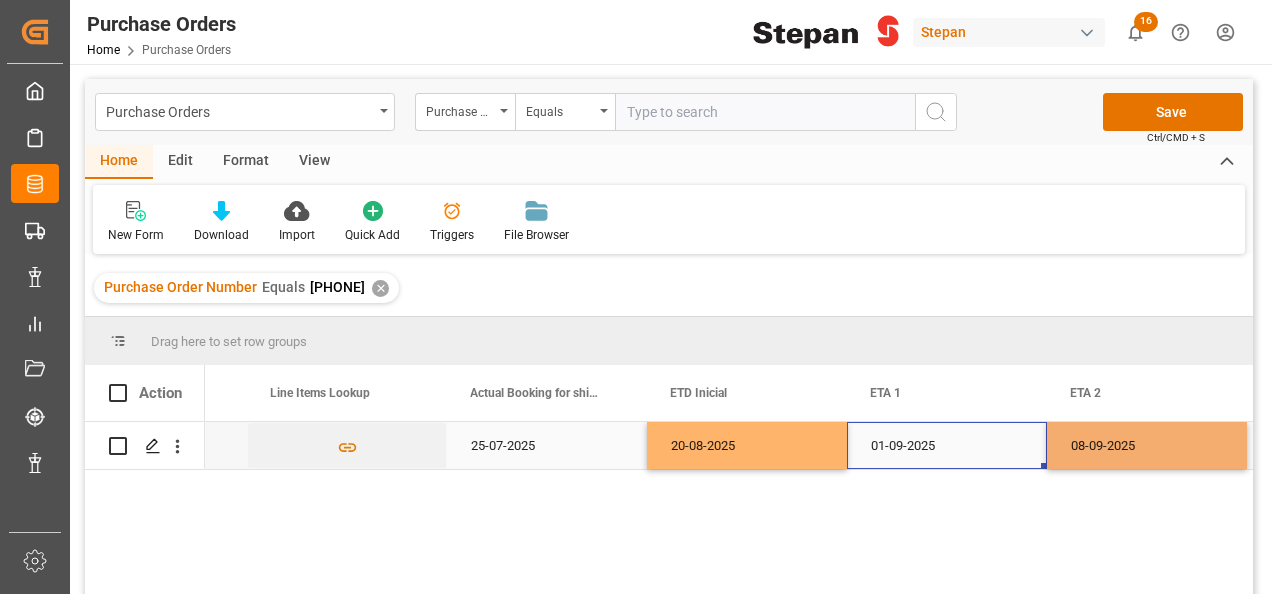click on "01-09-2025" at bounding box center (947, 445) 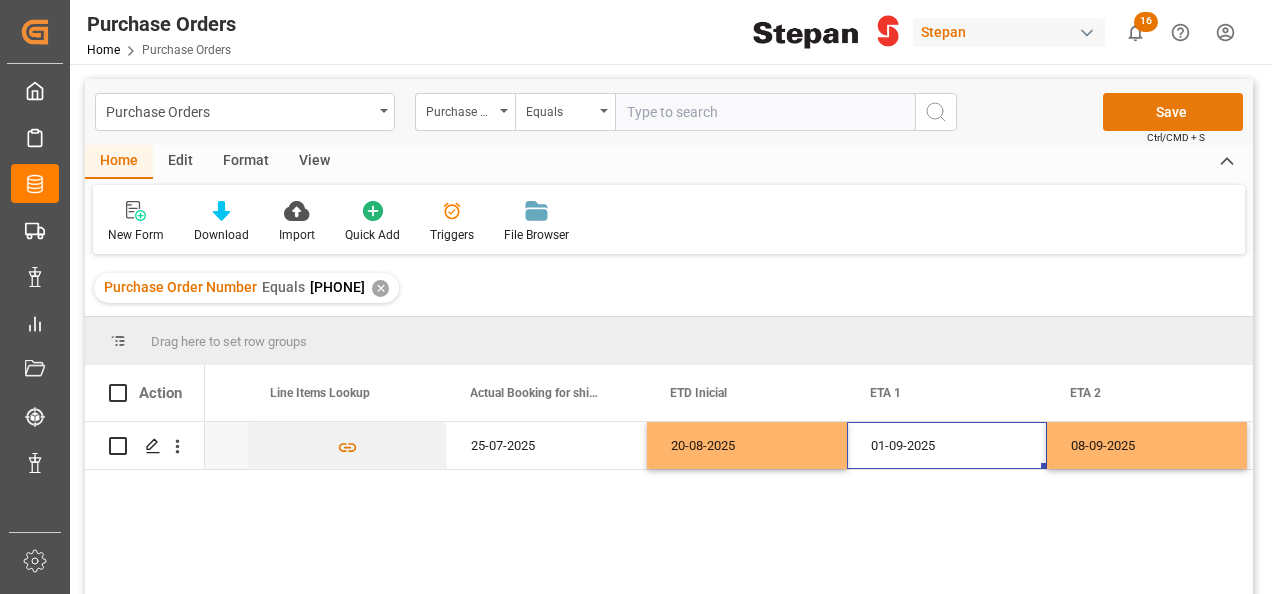 click on "Save" at bounding box center [1173, 112] 